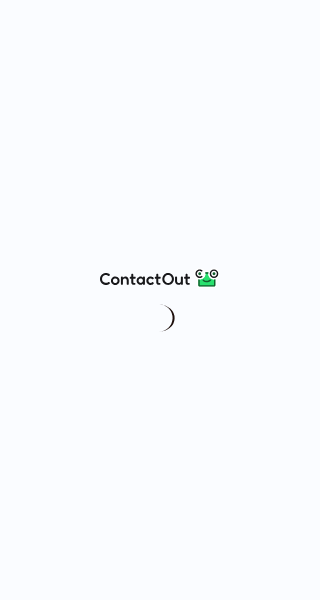 scroll, scrollTop: 0, scrollLeft: 0, axis: both 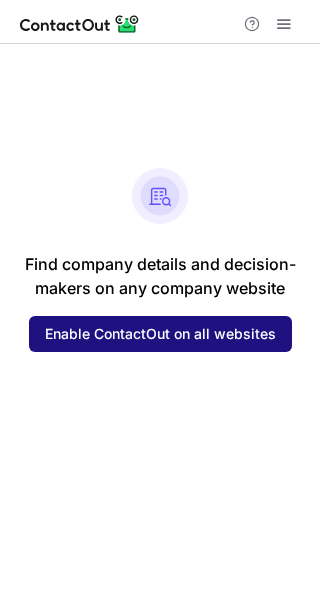 click on "Enable ContactOut on all websites" at bounding box center [160, 334] 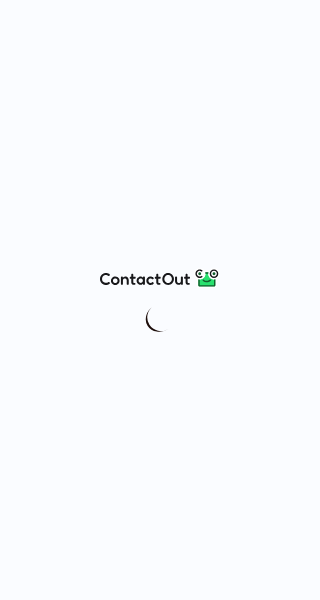 scroll, scrollTop: 0, scrollLeft: 0, axis: both 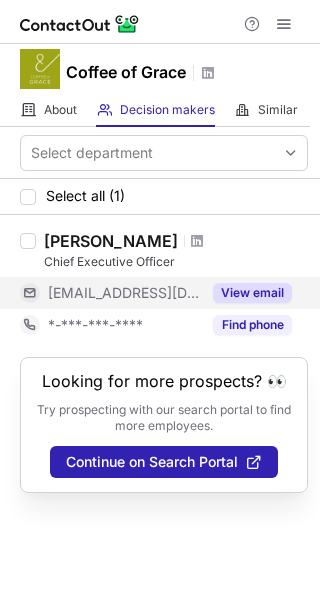 click on "View email" at bounding box center [252, 293] 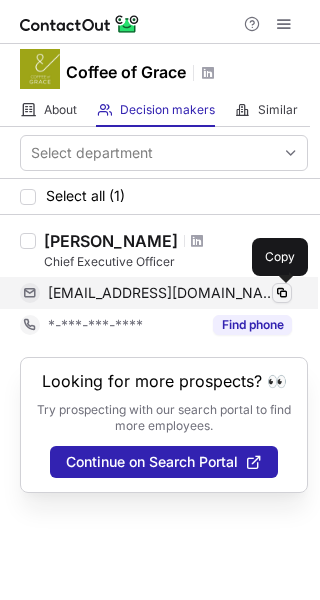 click at bounding box center [282, 293] 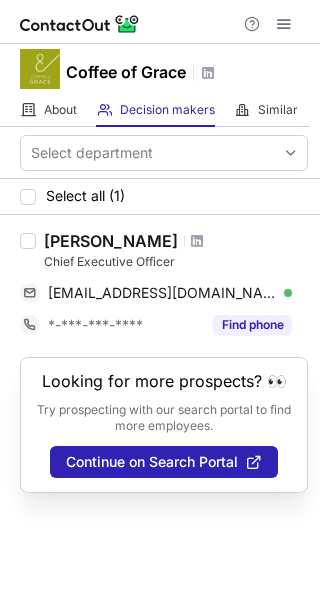click on "Grace Hightower" at bounding box center (111, 241) 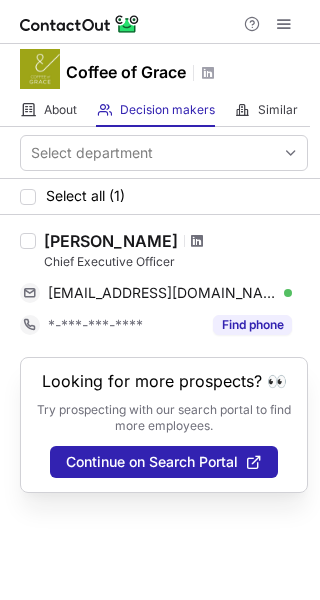click at bounding box center [197, 241] 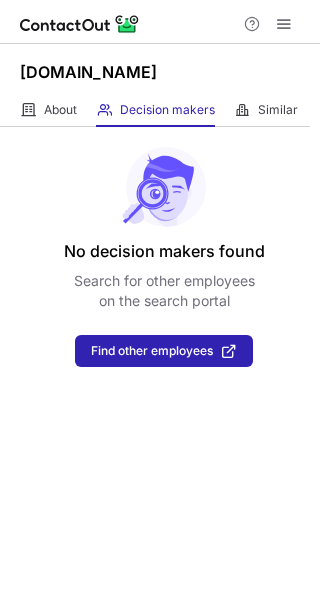 scroll, scrollTop: 0, scrollLeft: 0, axis: both 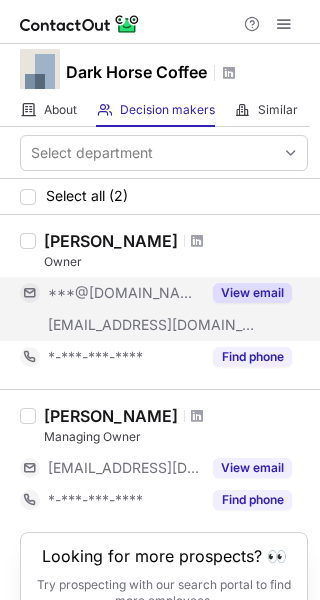 click on "View email" at bounding box center (252, 293) 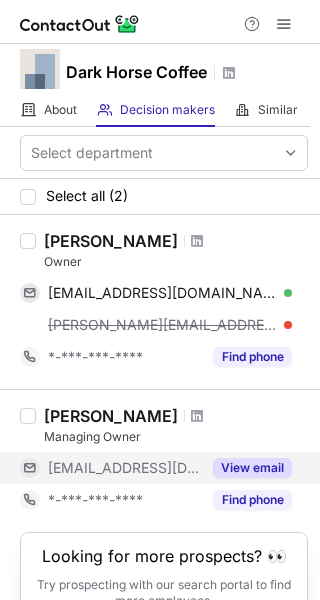 click on "View email" at bounding box center [252, 468] 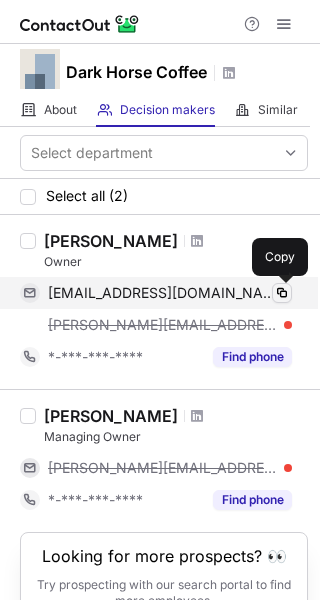 click at bounding box center [282, 293] 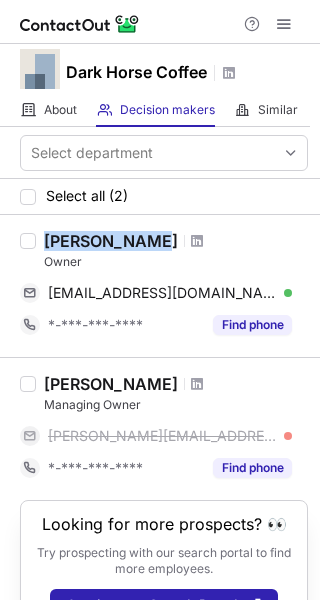 drag, startPoint x: 43, startPoint y: 225, endPoint x: 150, endPoint y: 233, distance: 107.298645 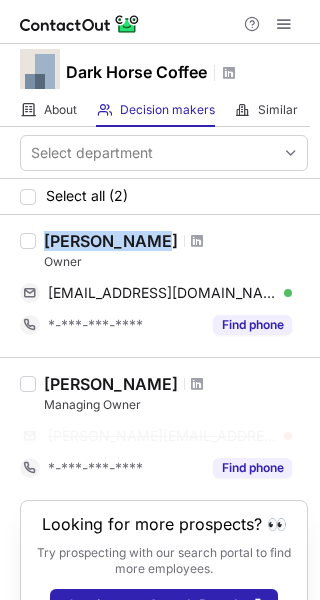 copy on "Joshua Hakos" 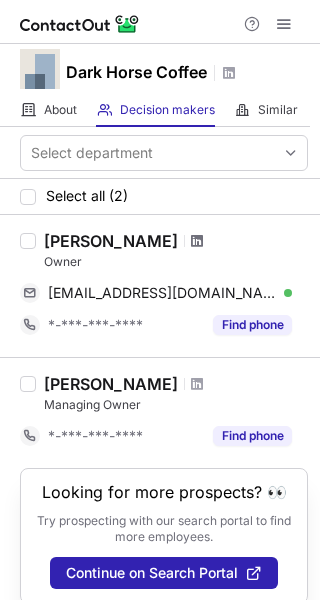 click at bounding box center (197, 241) 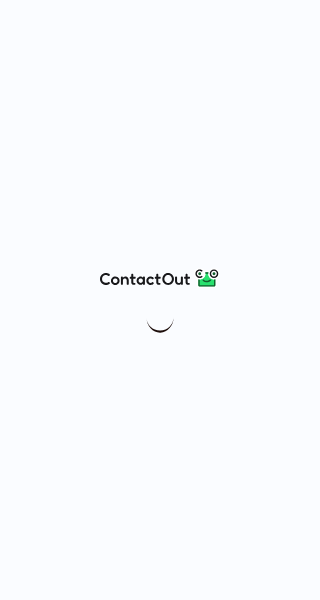 scroll, scrollTop: 0, scrollLeft: 0, axis: both 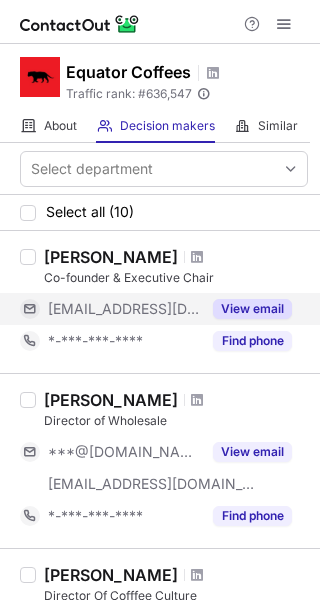 click on "View email" at bounding box center (252, 309) 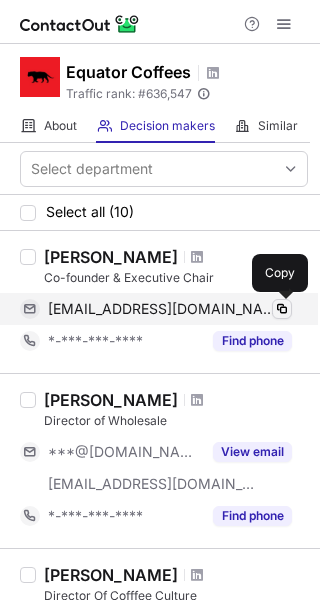 click at bounding box center (282, 309) 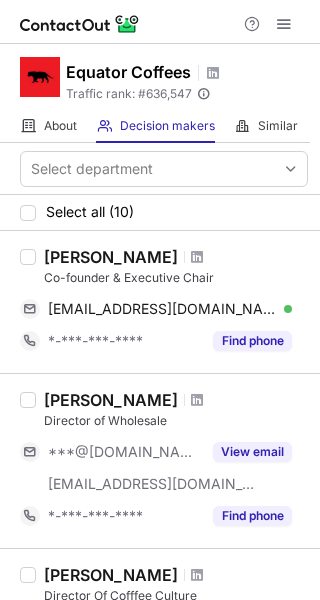 click on "Helen Russell" at bounding box center (111, 257) 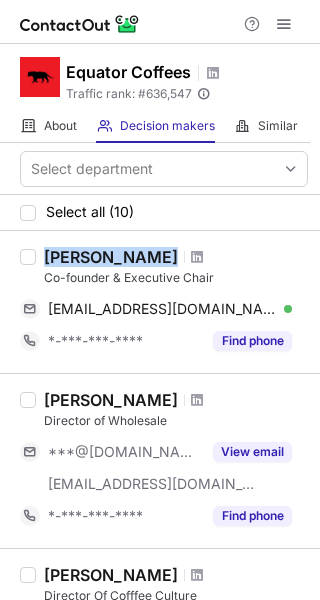 drag, startPoint x: 47, startPoint y: 256, endPoint x: 101, endPoint y: 251, distance: 54.230988 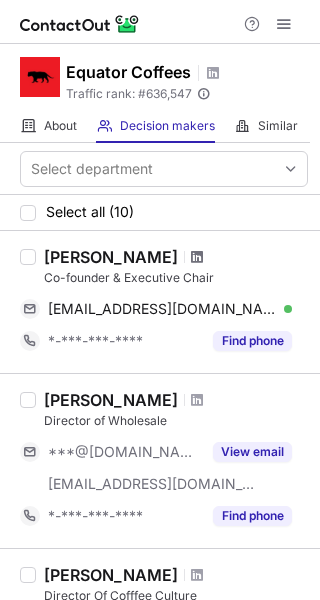 click at bounding box center (197, 257) 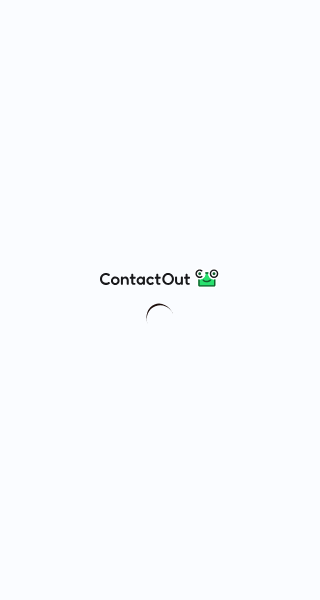 scroll, scrollTop: 0, scrollLeft: 0, axis: both 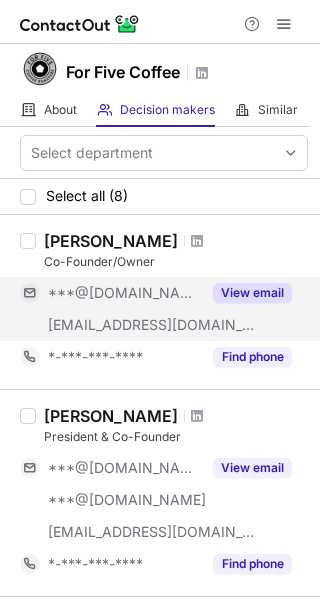 click on "View email" at bounding box center [252, 293] 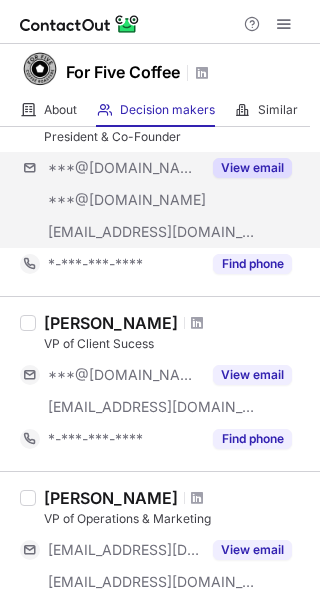 scroll, scrollTop: 200, scrollLeft: 0, axis: vertical 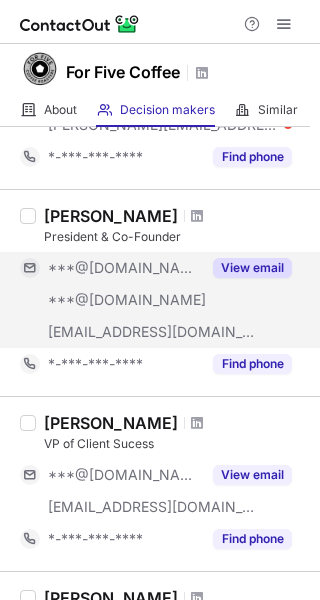 click on "View email" at bounding box center [252, 268] 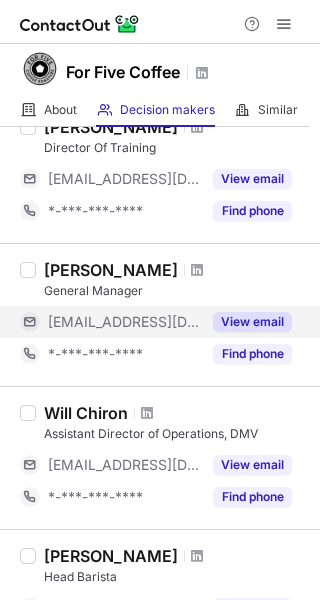 scroll, scrollTop: 768, scrollLeft: 0, axis: vertical 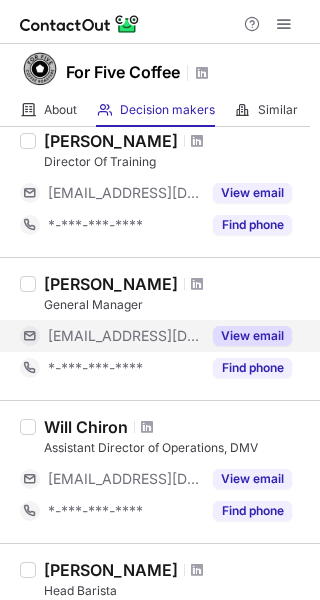 click on "View email" at bounding box center [252, 336] 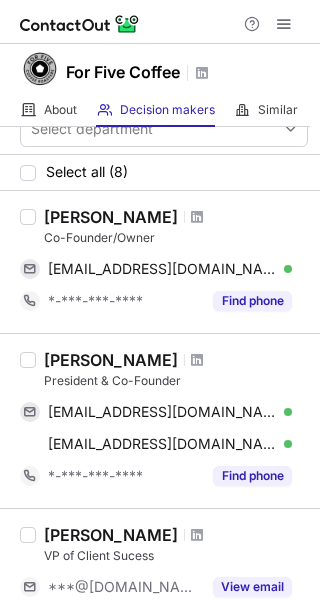 scroll, scrollTop: 0, scrollLeft: 0, axis: both 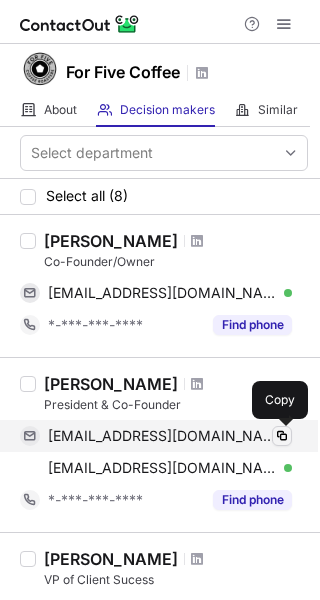 click at bounding box center (282, 436) 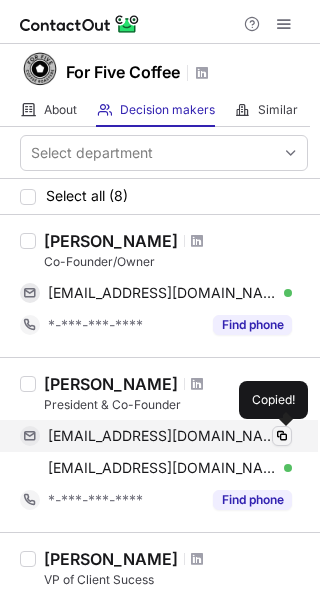 click at bounding box center [282, 436] 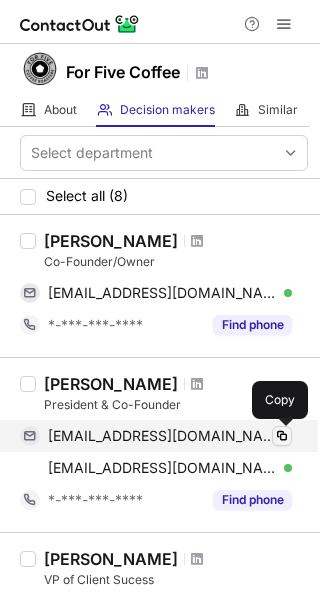 click on "svouvoudakis@msn.com Verified Copy" at bounding box center (156, 436) 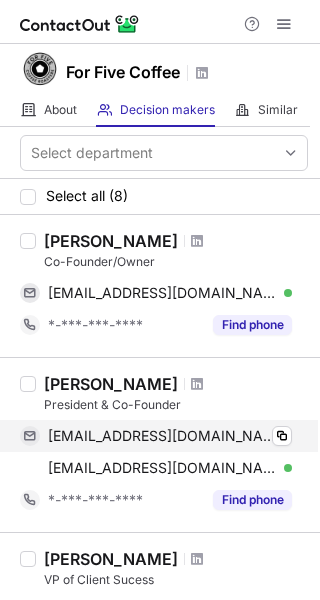 click on "svouvoudakis@msn.com Verified Copy" at bounding box center (156, 436) 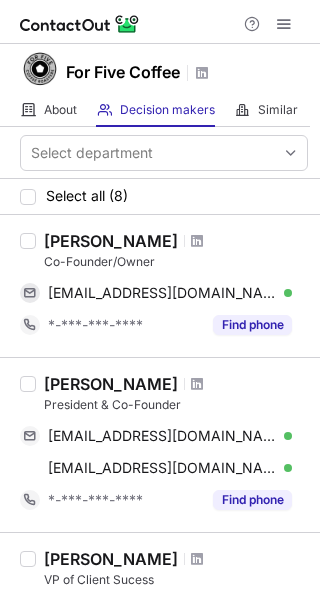 click on "Stephen Vouvoudakis" at bounding box center (111, 384) 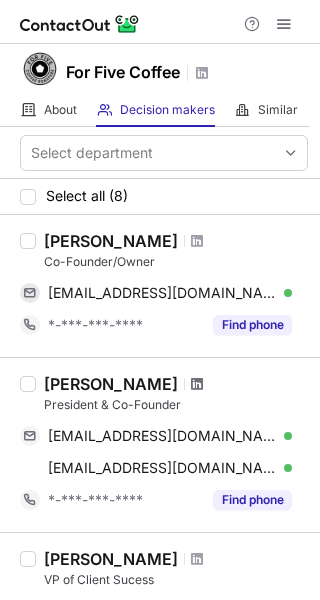 click at bounding box center (197, 384) 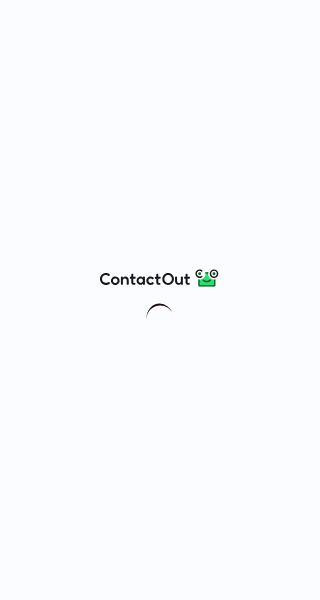 scroll, scrollTop: 0, scrollLeft: 0, axis: both 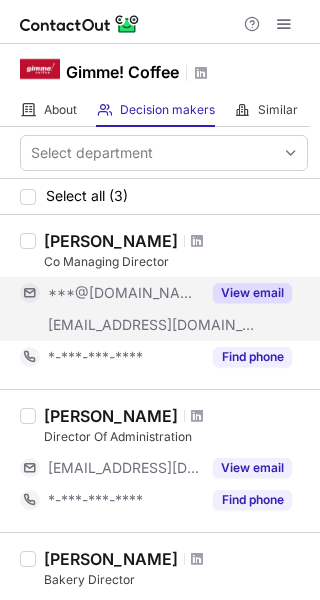 click on "View email" at bounding box center [252, 293] 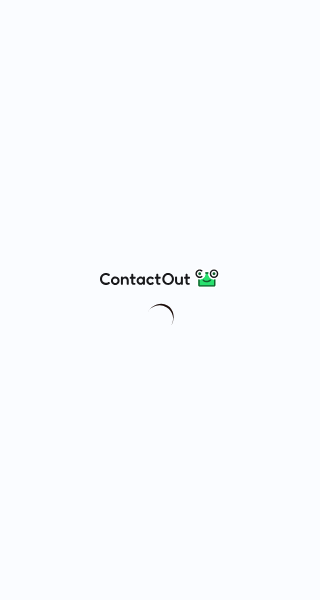 scroll, scrollTop: 0, scrollLeft: 0, axis: both 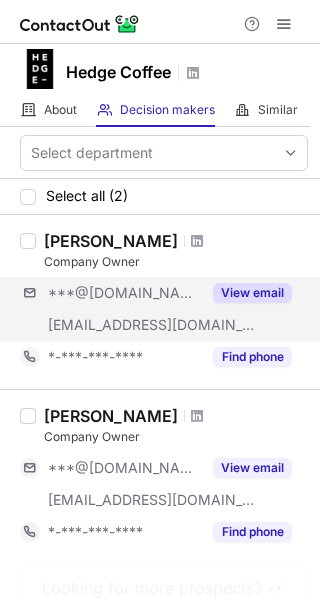 click on "***@[DOMAIN_NAME] [EMAIL_ADDRESS][DOMAIN_NAME] View email" at bounding box center [164, 309] 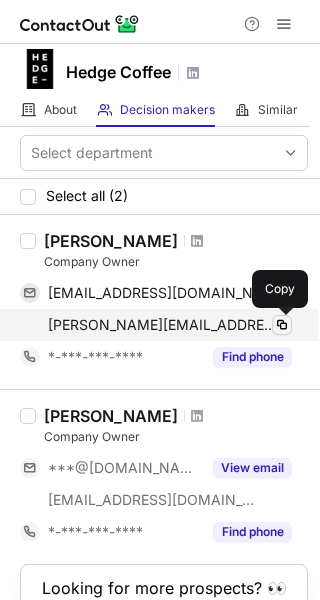 click at bounding box center (282, 325) 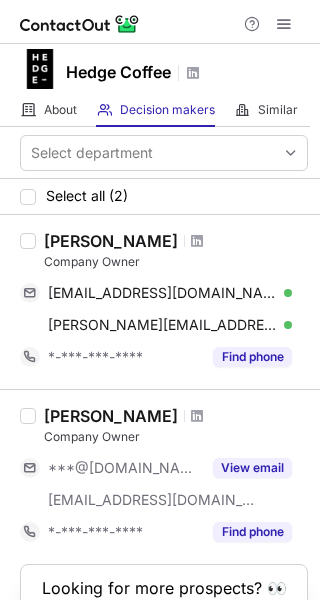 click on "Olga Sobal" at bounding box center (111, 241) 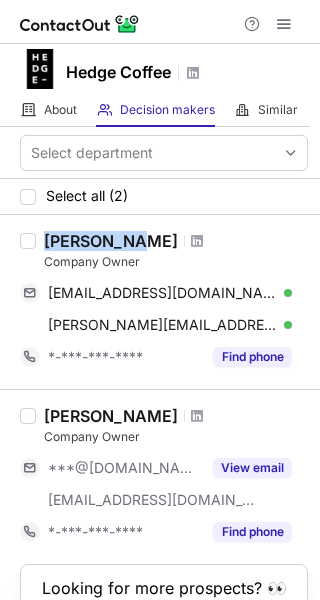 drag, startPoint x: 60, startPoint y: 241, endPoint x: 112, endPoint y: 240, distance: 52.009613 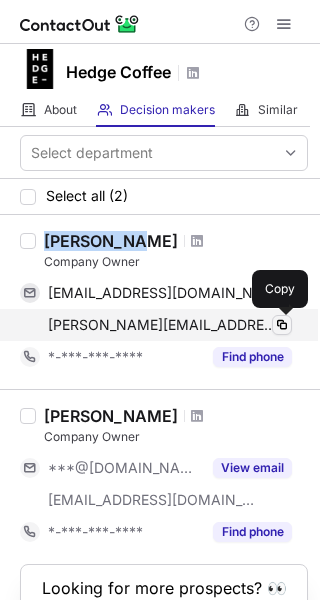 click at bounding box center (282, 325) 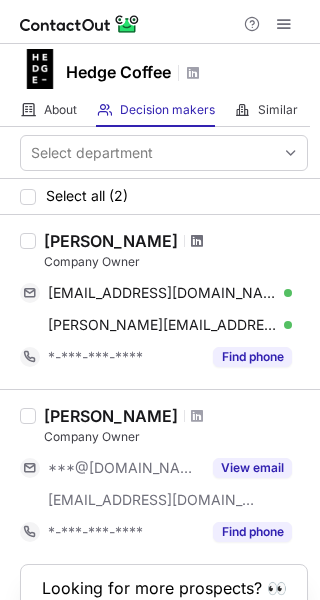 click at bounding box center (197, 241) 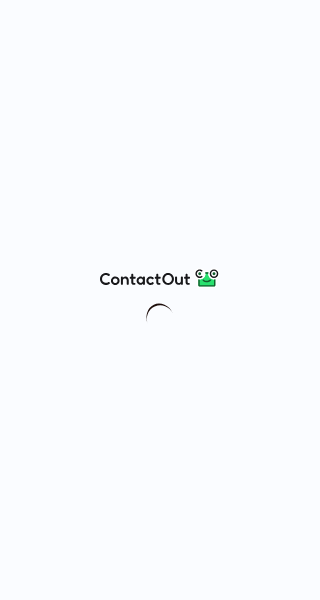 scroll, scrollTop: 0, scrollLeft: 0, axis: both 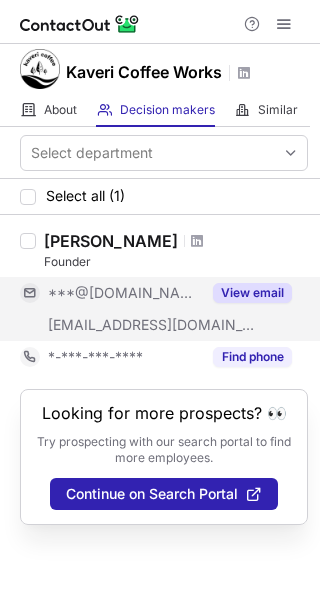 click on "View email" at bounding box center [246, 293] 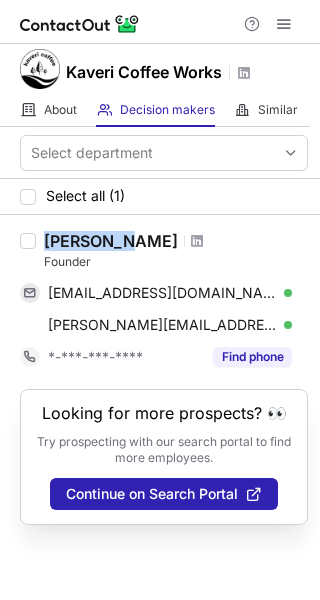 drag, startPoint x: 42, startPoint y: 234, endPoint x: 123, endPoint y: 239, distance: 81.154175 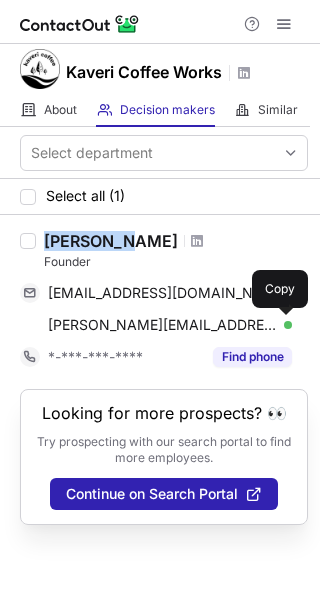 drag, startPoint x: 279, startPoint y: 318, endPoint x: 94, endPoint y: 255, distance: 195.43285 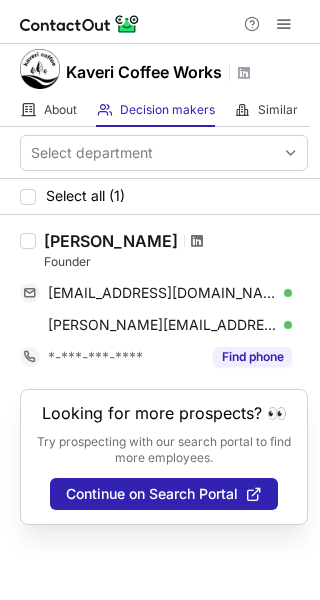 click at bounding box center [197, 241] 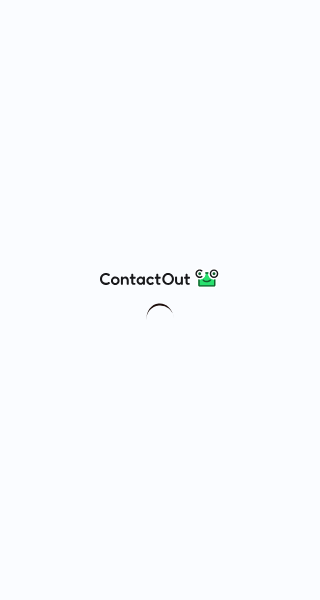 scroll, scrollTop: 0, scrollLeft: 0, axis: both 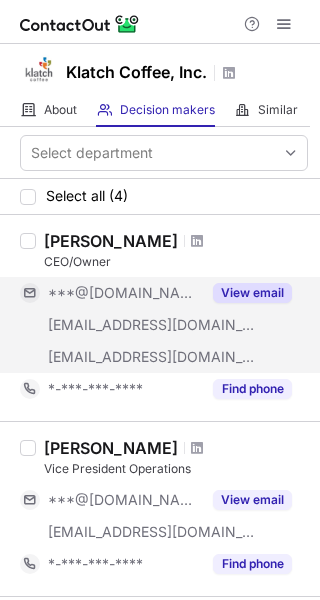 click on "View email" at bounding box center (252, 293) 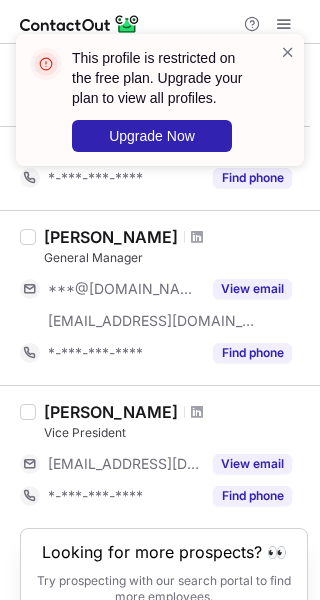 scroll, scrollTop: 400, scrollLeft: 0, axis: vertical 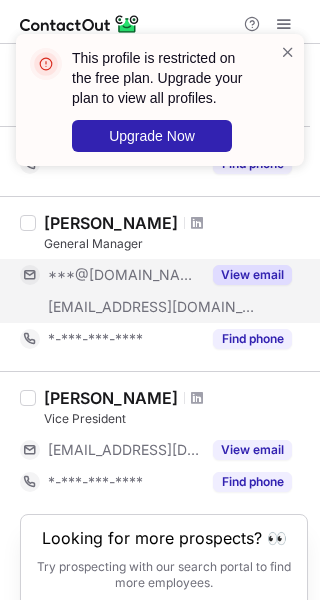 click on "View email" at bounding box center (252, 275) 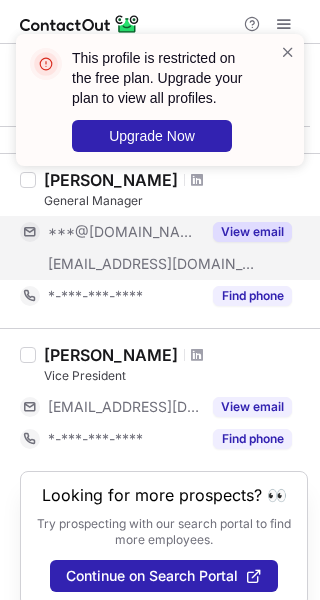 scroll, scrollTop: 466, scrollLeft: 0, axis: vertical 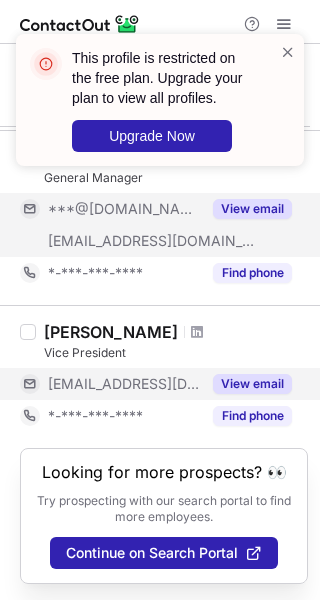 click on "View email" at bounding box center [246, 384] 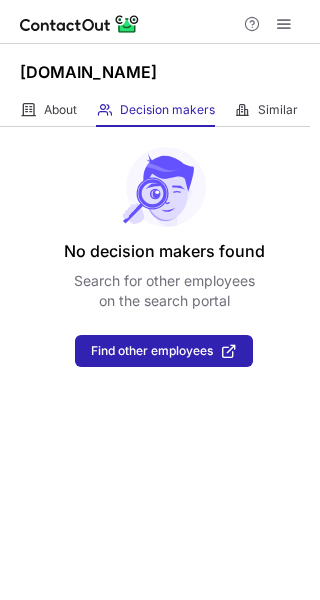 scroll, scrollTop: 0, scrollLeft: 0, axis: both 